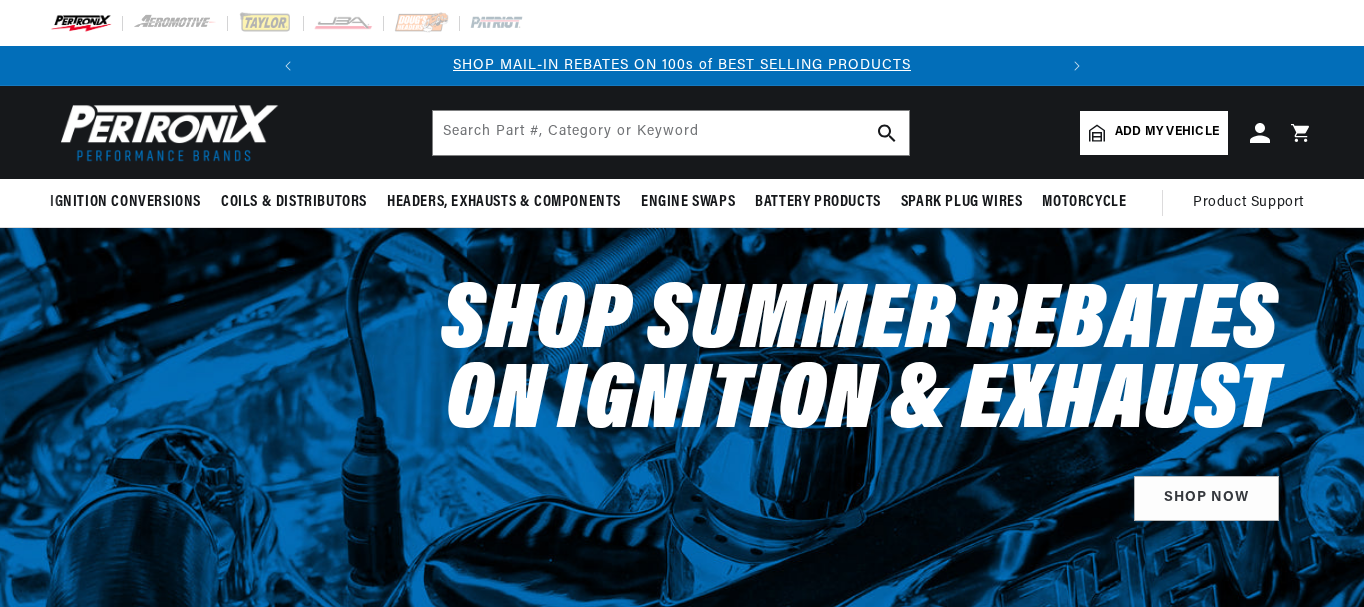 scroll, scrollTop: 0, scrollLeft: 0, axis: both 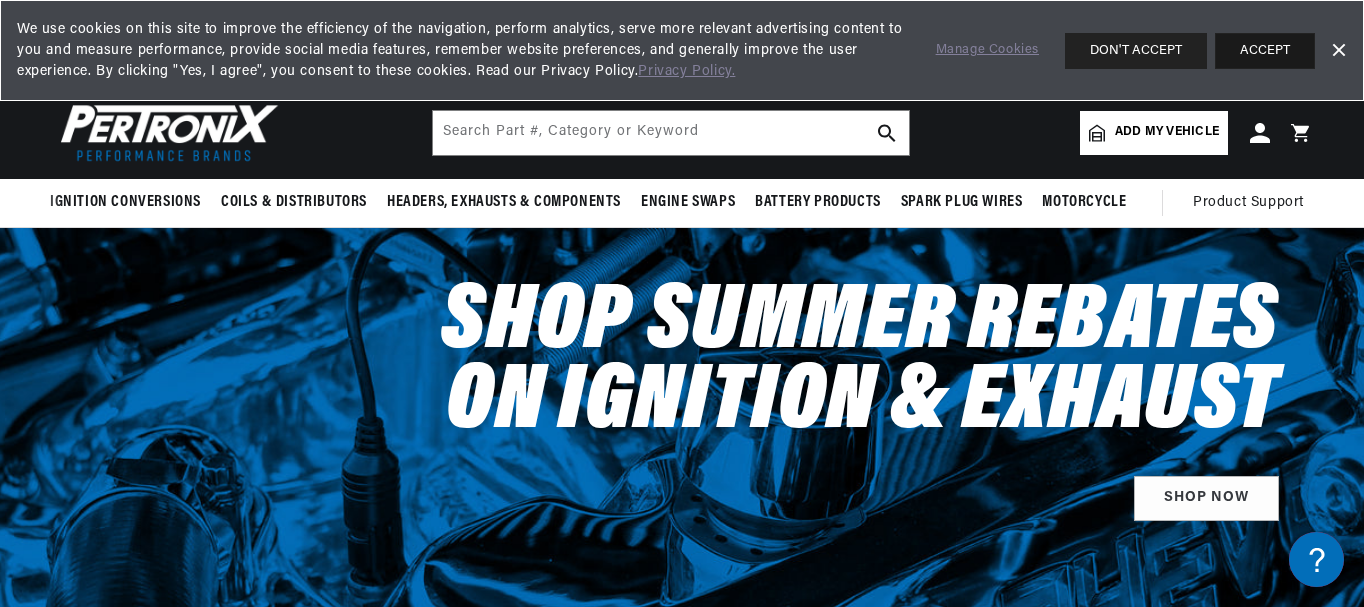 click on "ACCEPT" at bounding box center (1265, 51) 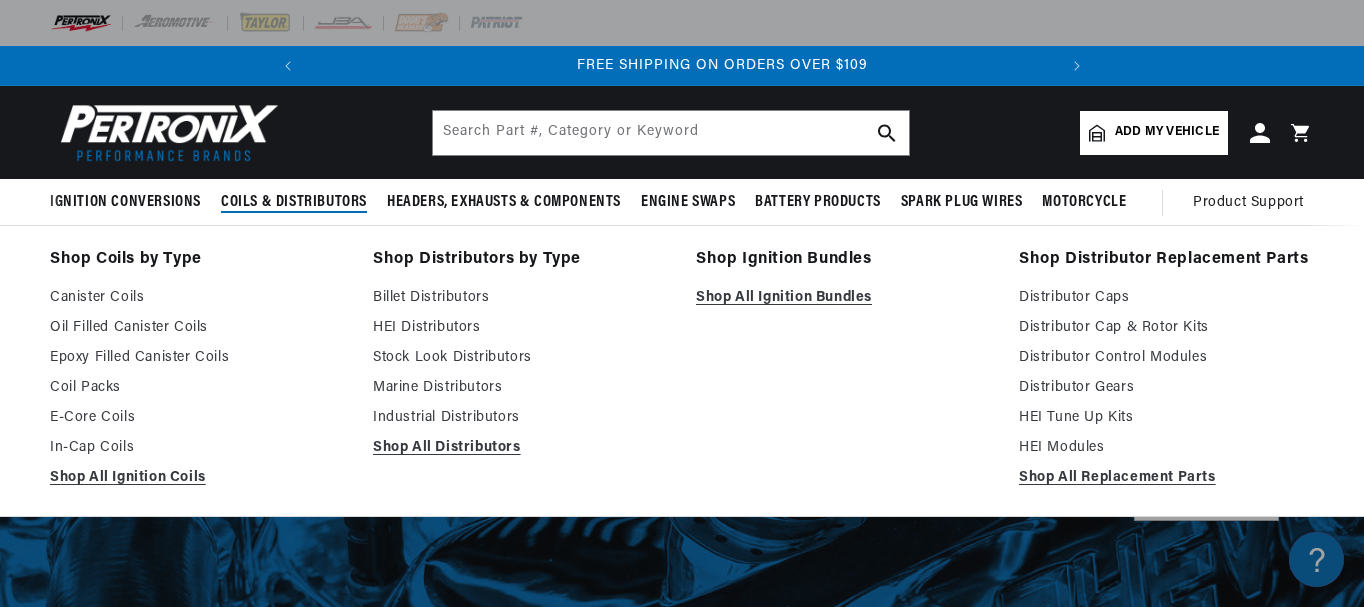 scroll, scrollTop: 0, scrollLeft: 747, axis: horizontal 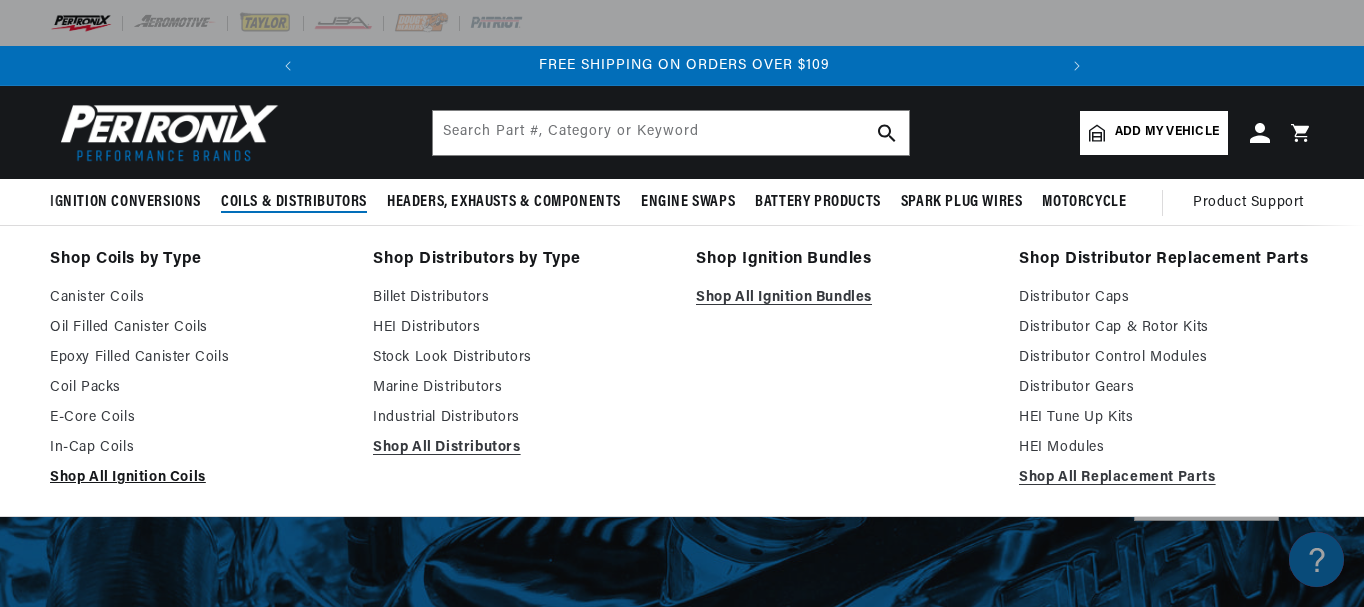 click on "Shop All Ignition Coils" at bounding box center [197, 478] 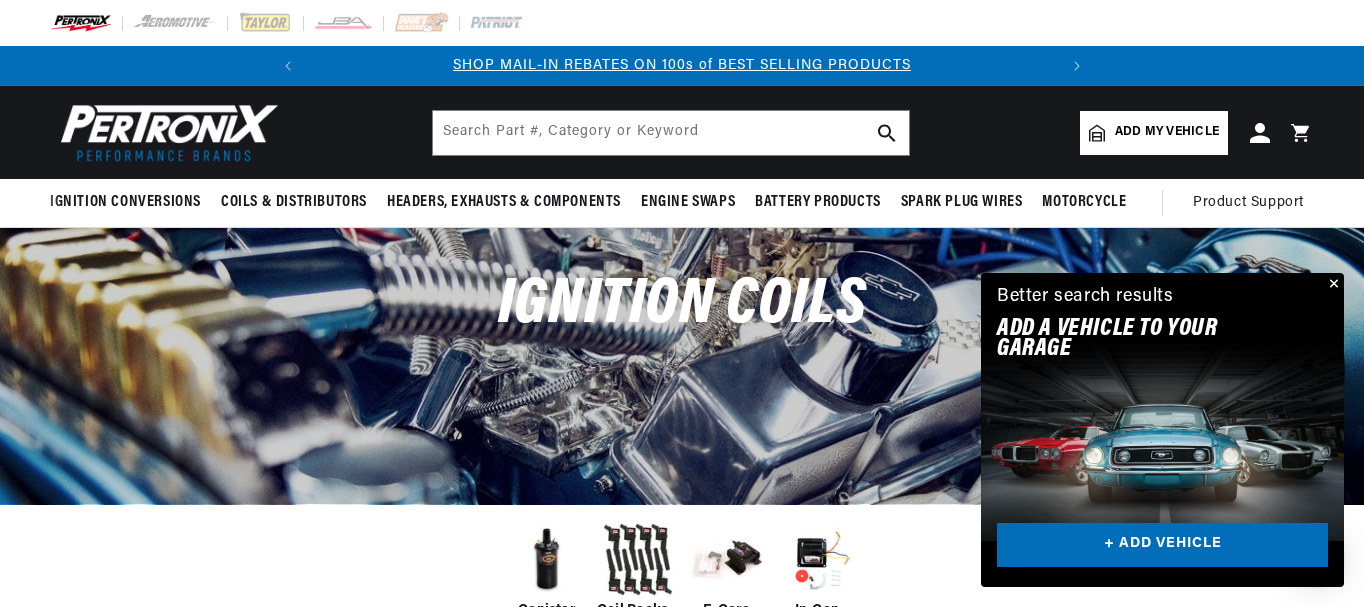 scroll, scrollTop: 51, scrollLeft: 0, axis: vertical 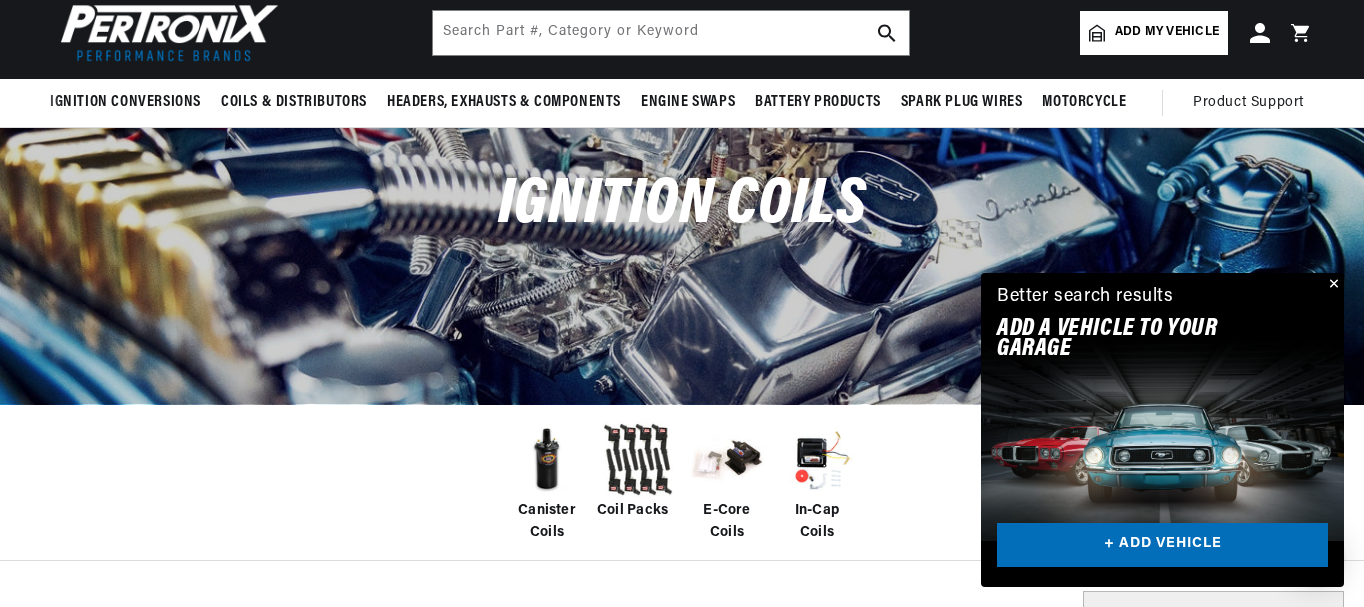 click at bounding box center (1332, 285) 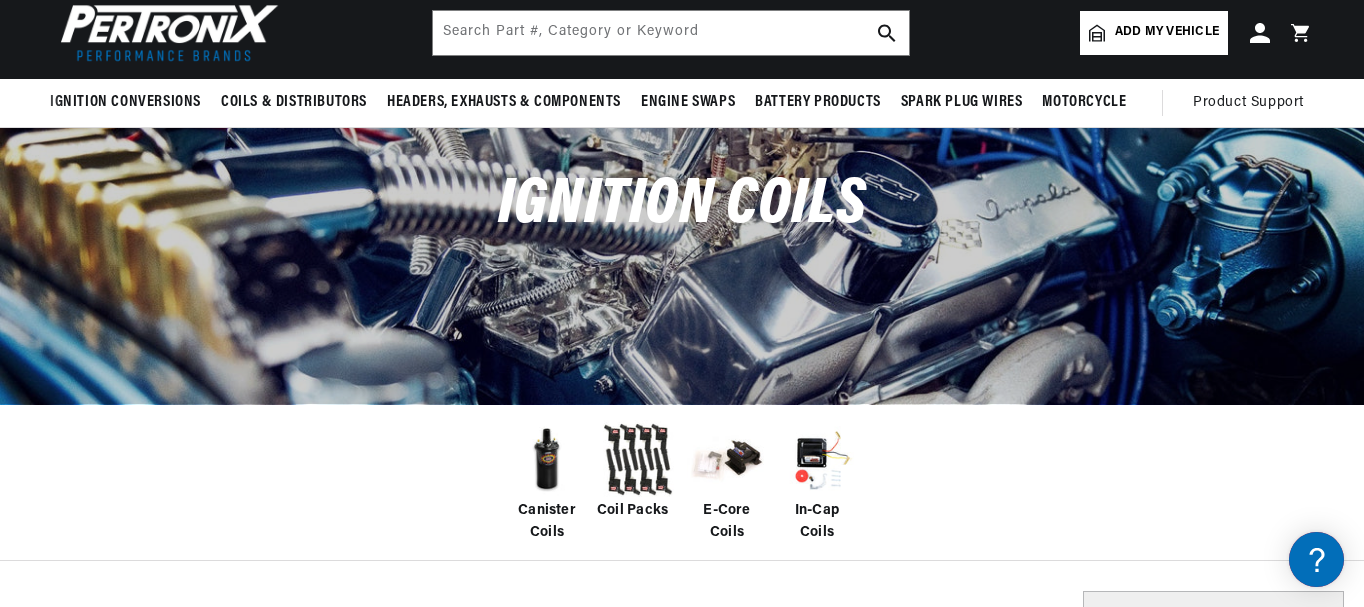 scroll, scrollTop: 0, scrollLeft: 747, axis: horizontal 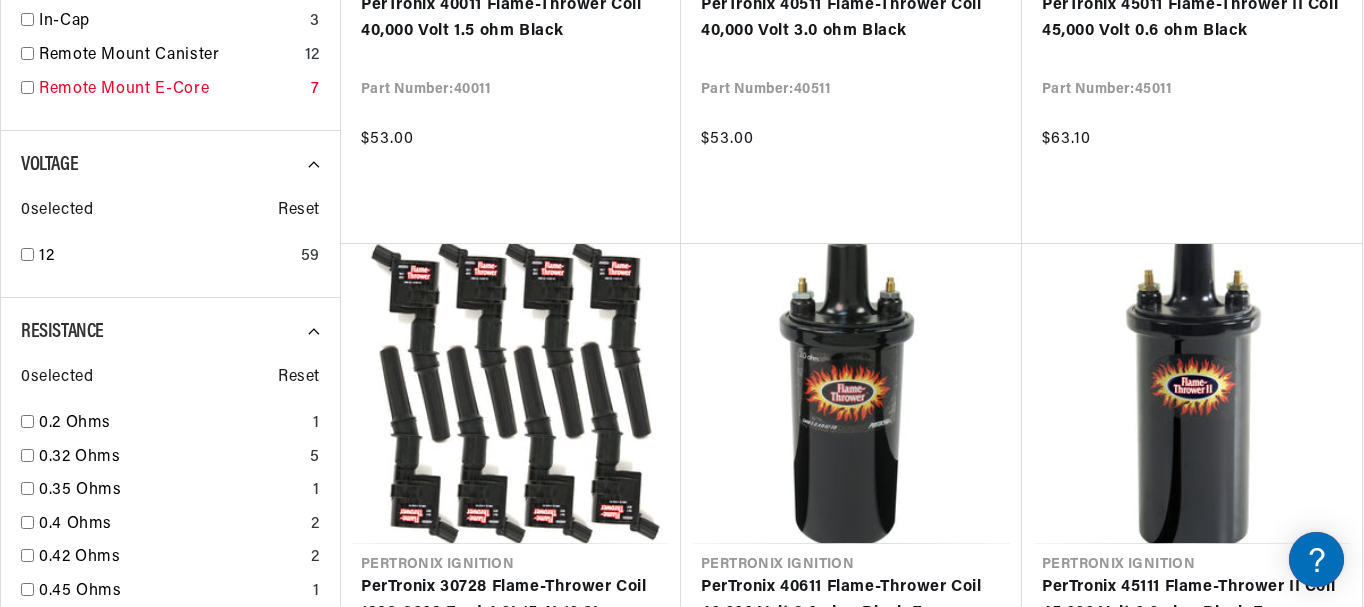 click at bounding box center (27, 87) 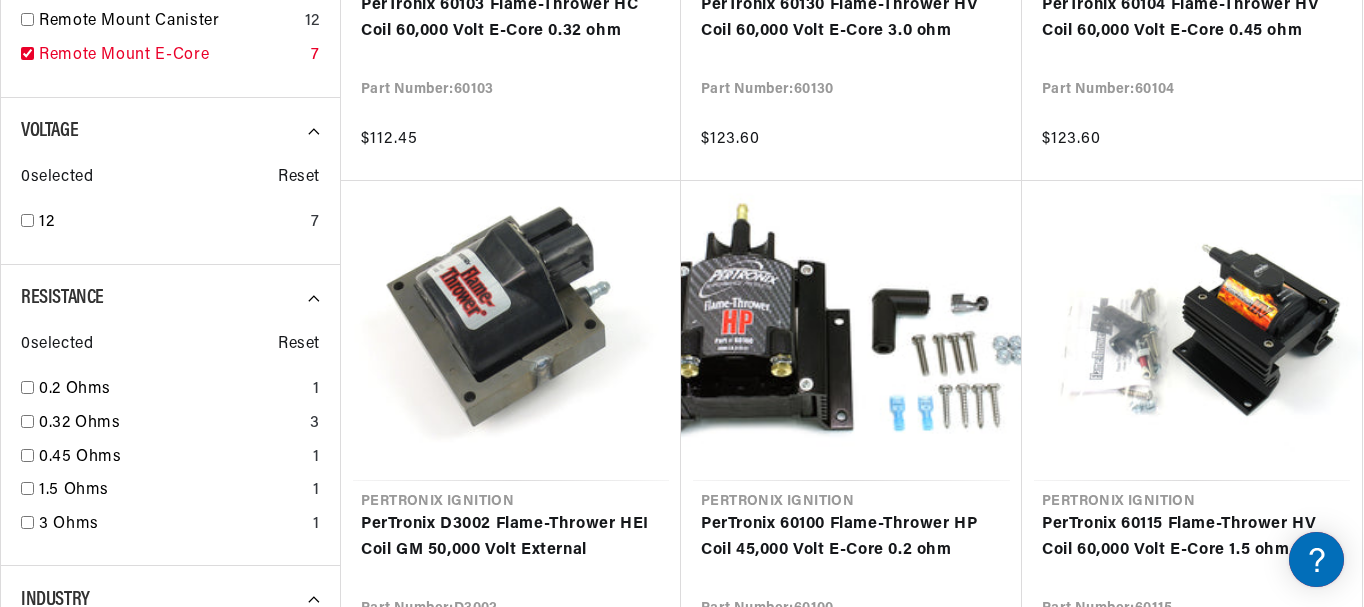 checkbox on "true" 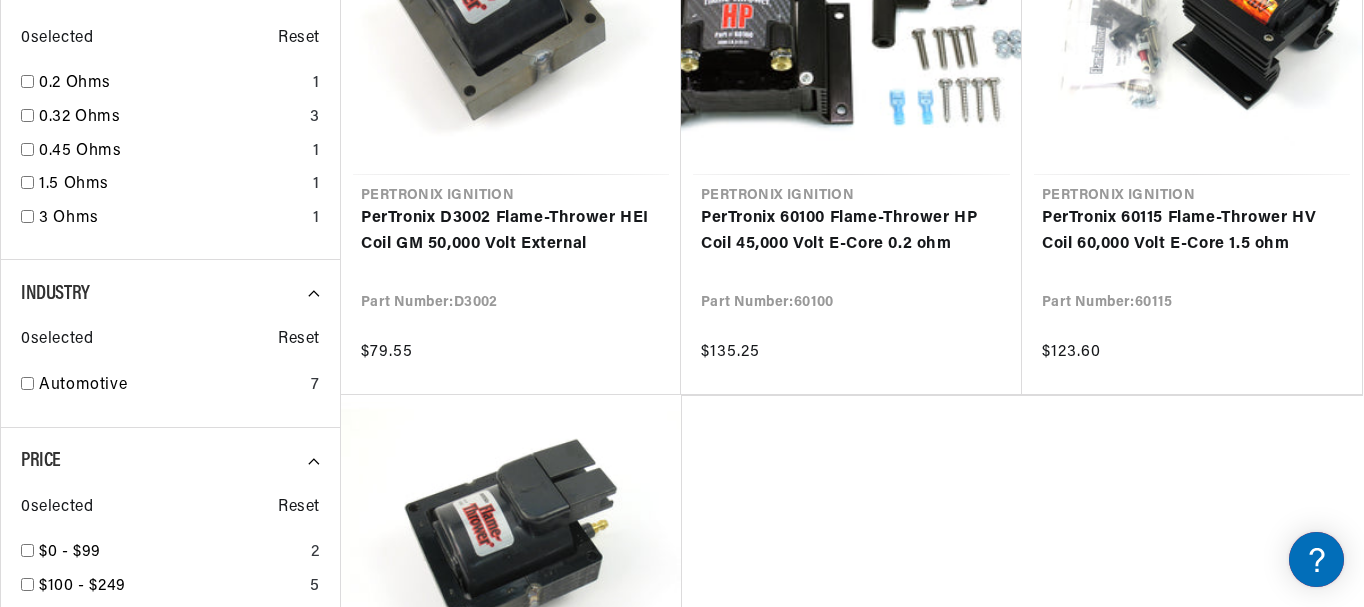 scroll, scrollTop: 1500, scrollLeft: 0, axis: vertical 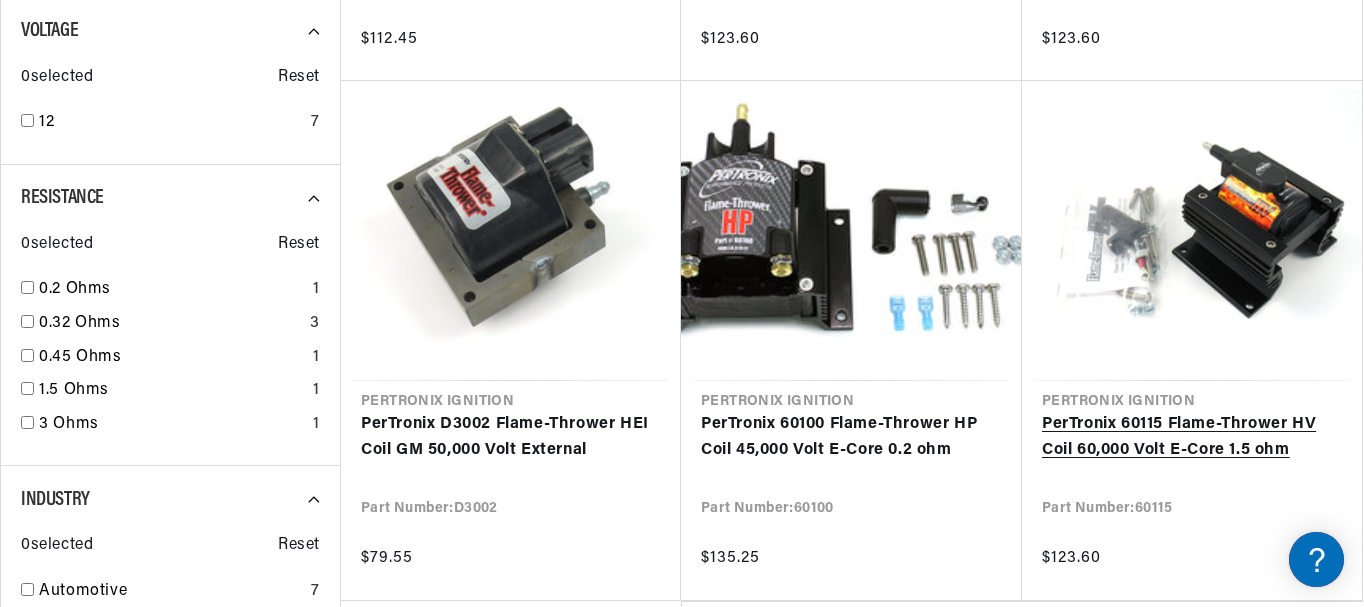 click on "PerTronix 60115 Flame-Thrower HV Coil 60,000 Volt E-Core 1.5 ohm" at bounding box center (1192, 437) 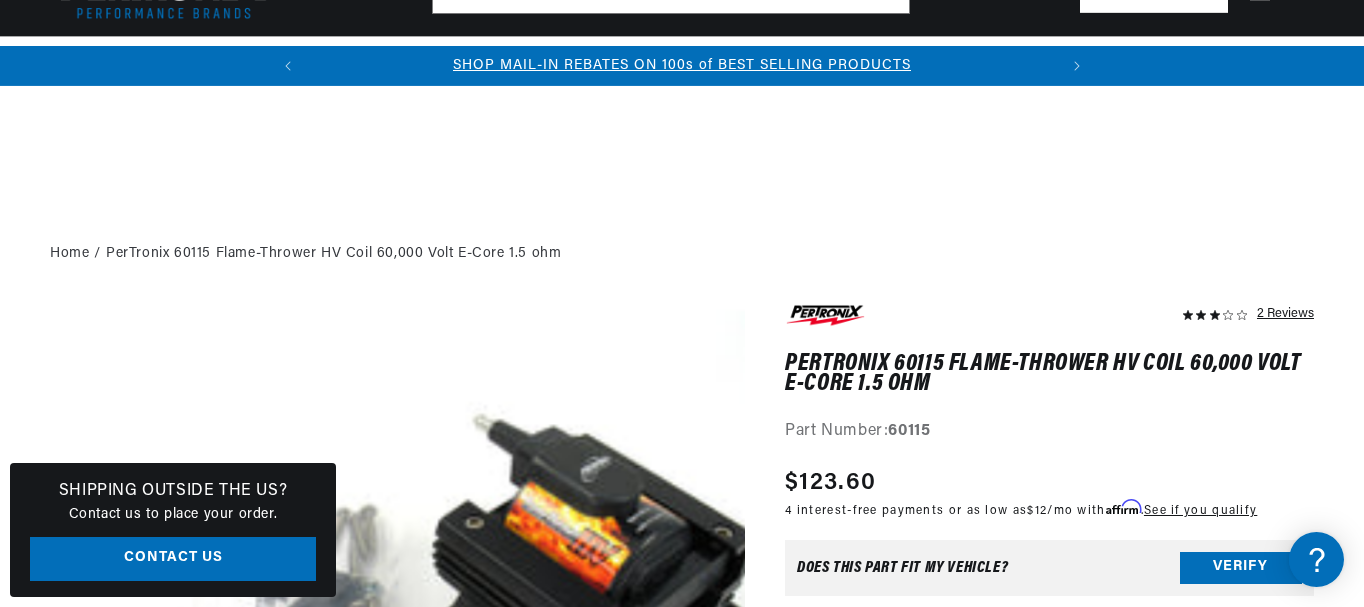 scroll, scrollTop: 300, scrollLeft: 0, axis: vertical 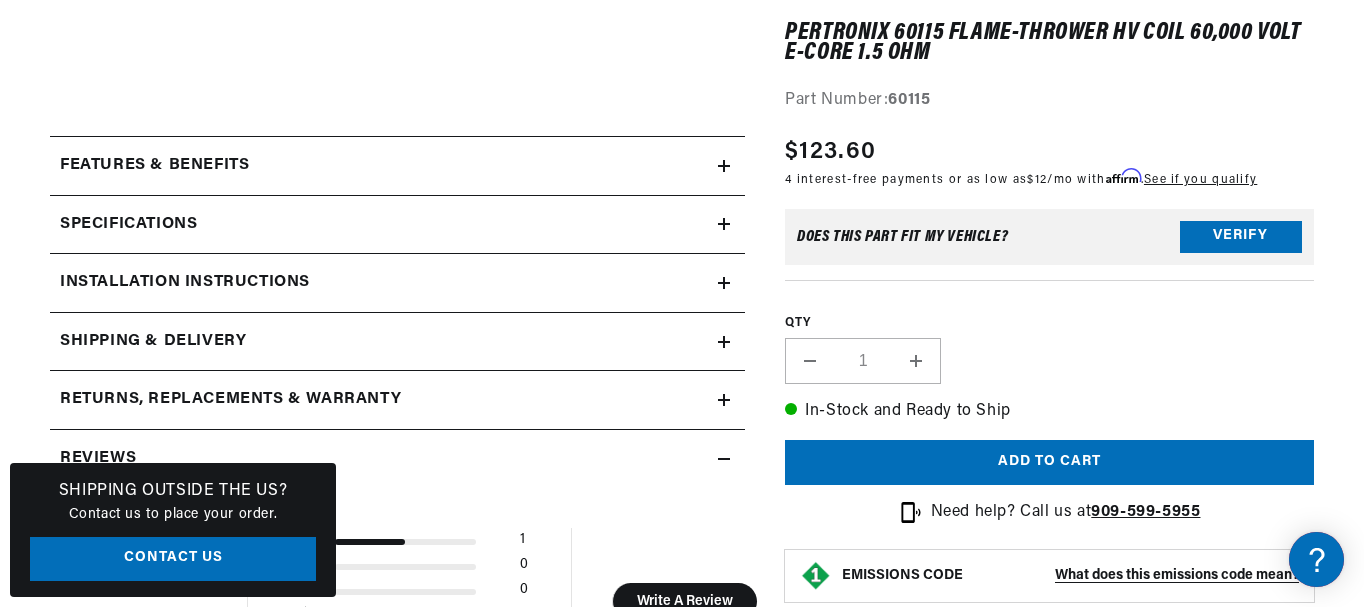 click 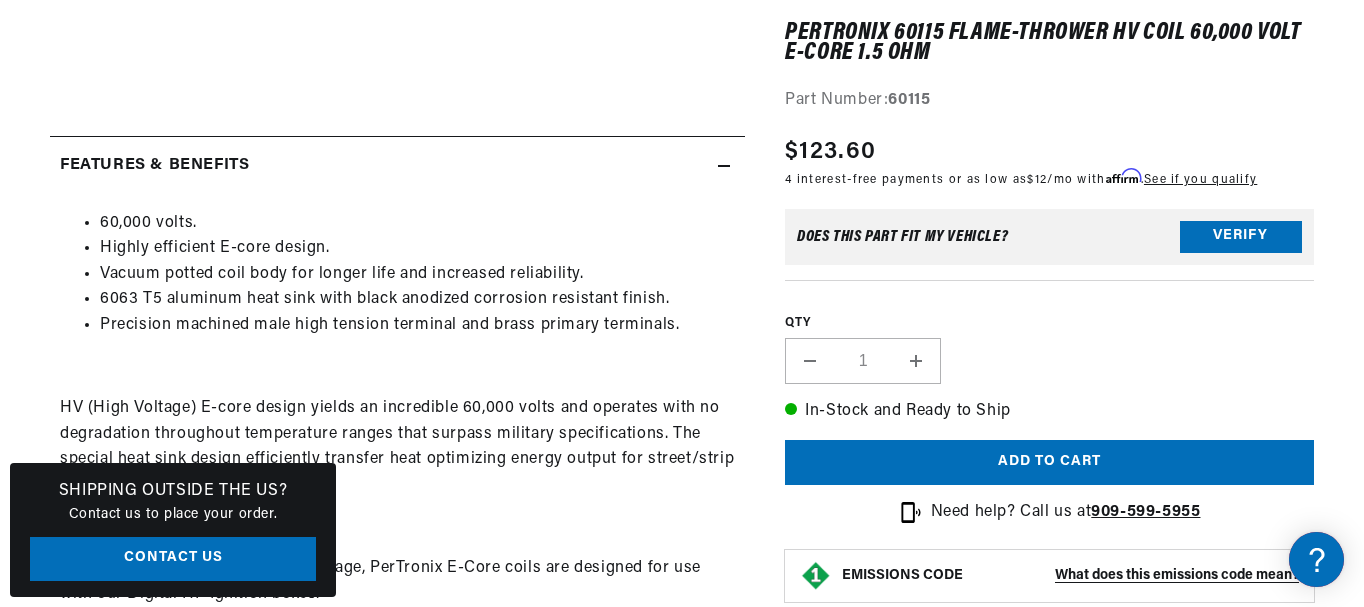 scroll, scrollTop: 0, scrollLeft: 0, axis: both 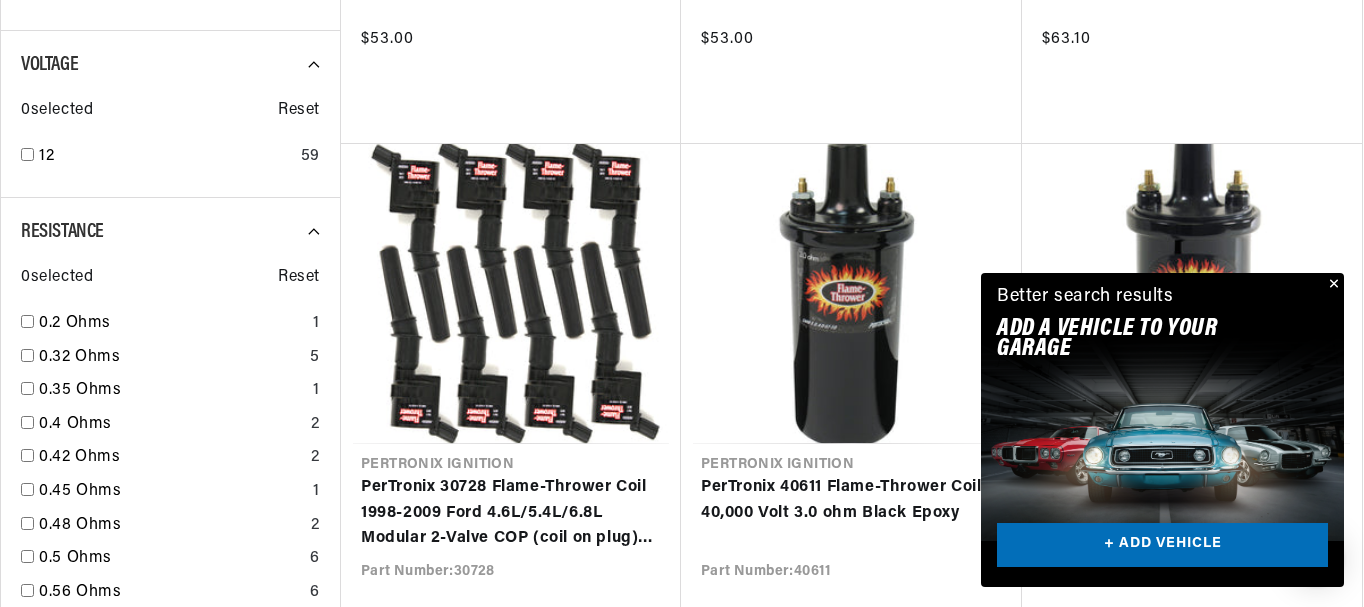 checkbox on "false" 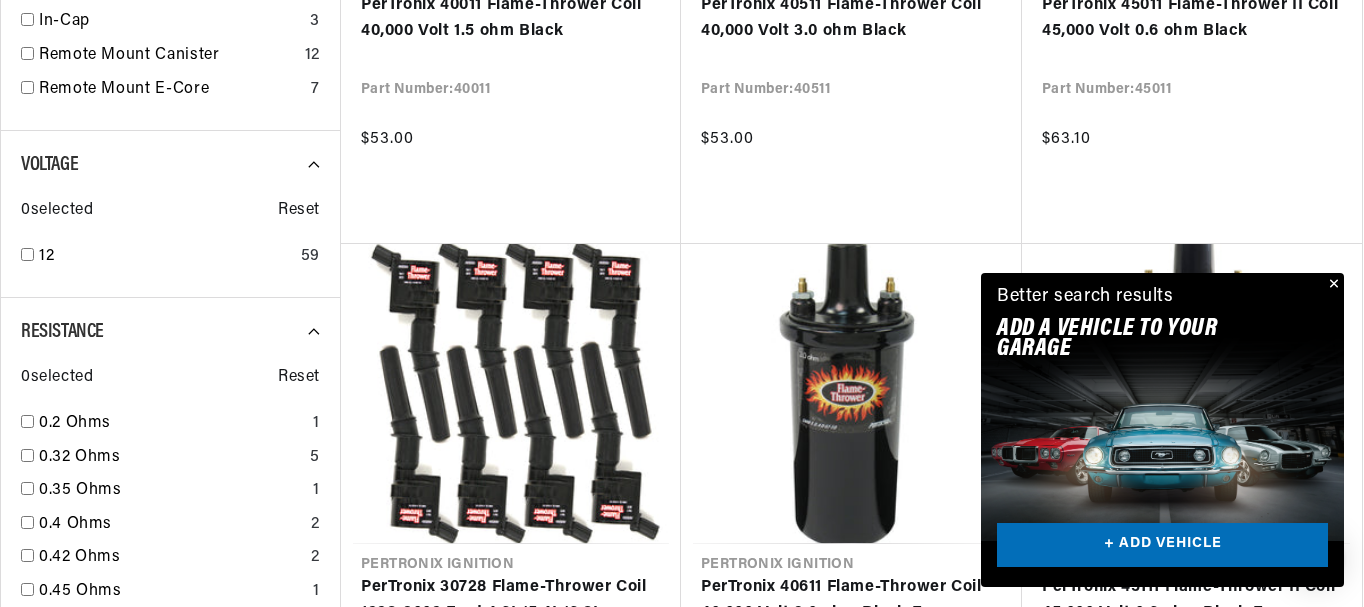 scroll, scrollTop: 0, scrollLeft: 0, axis: both 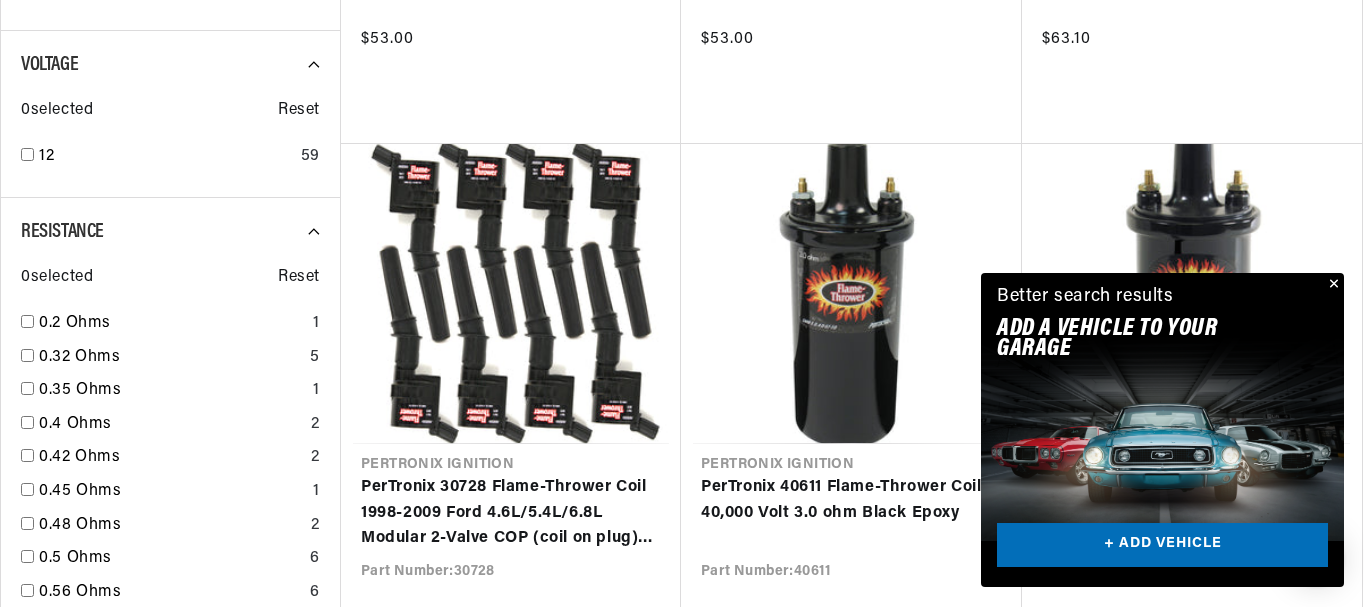click at bounding box center [1332, 285] 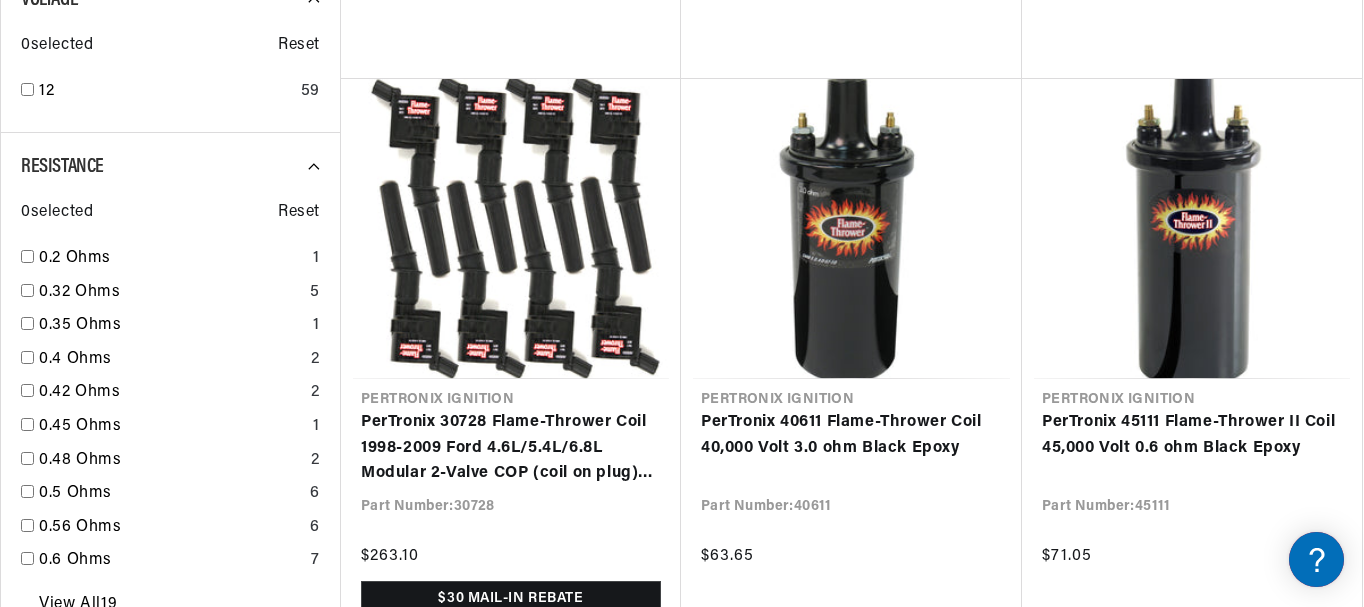 scroll, scrollTop: 1300, scrollLeft: 0, axis: vertical 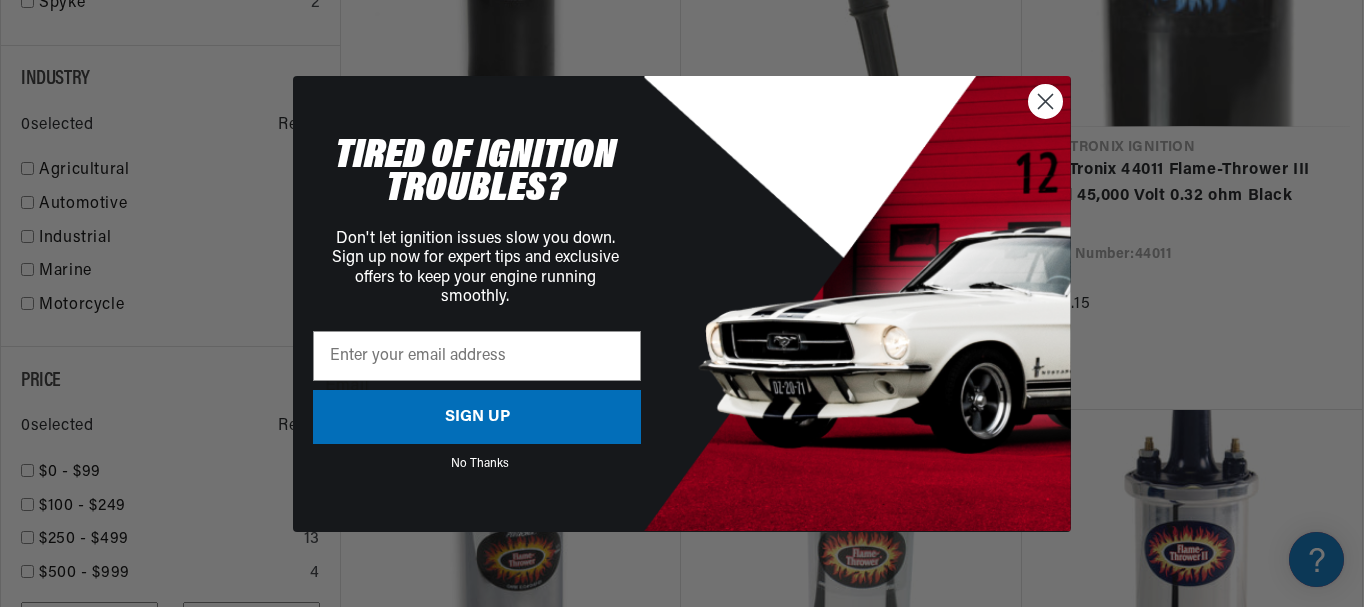 click 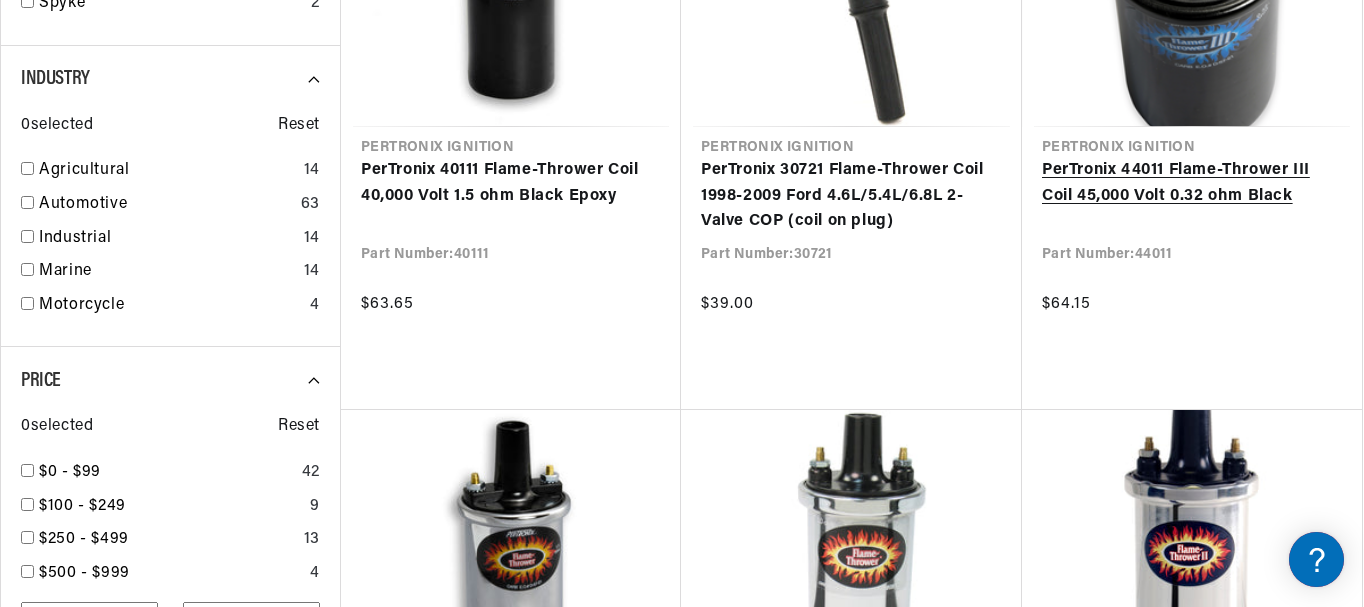 scroll, scrollTop: 0, scrollLeft: 747, axis: horizontal 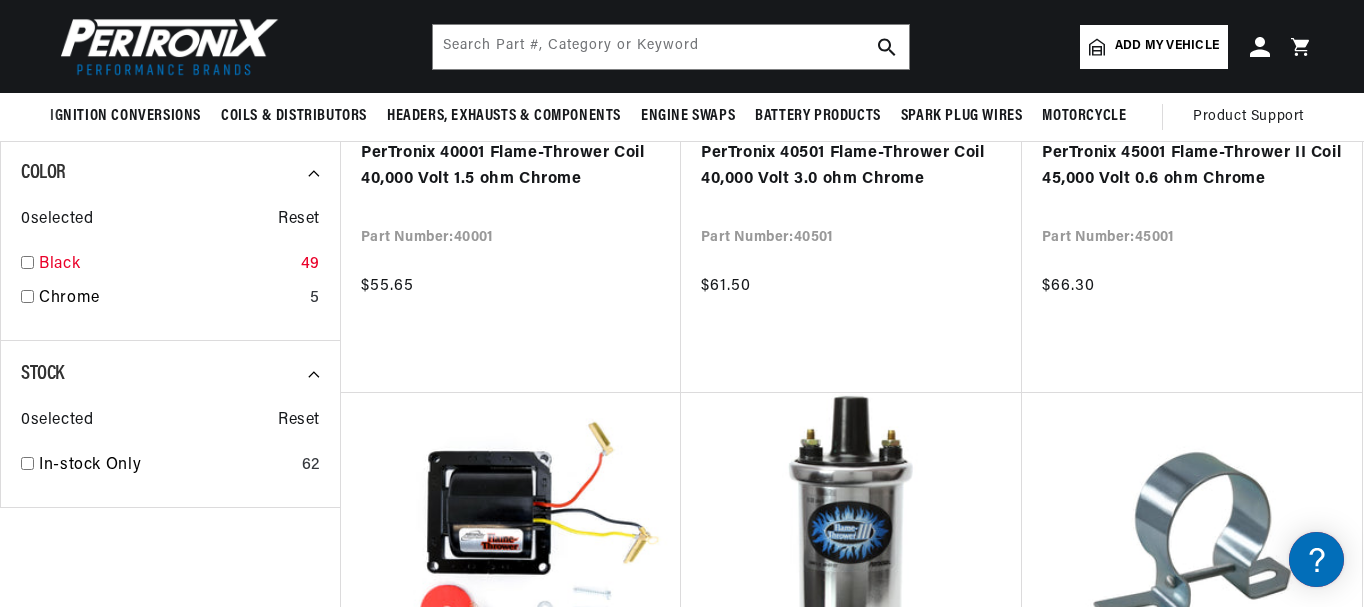 click at bounding box center [27, 262] 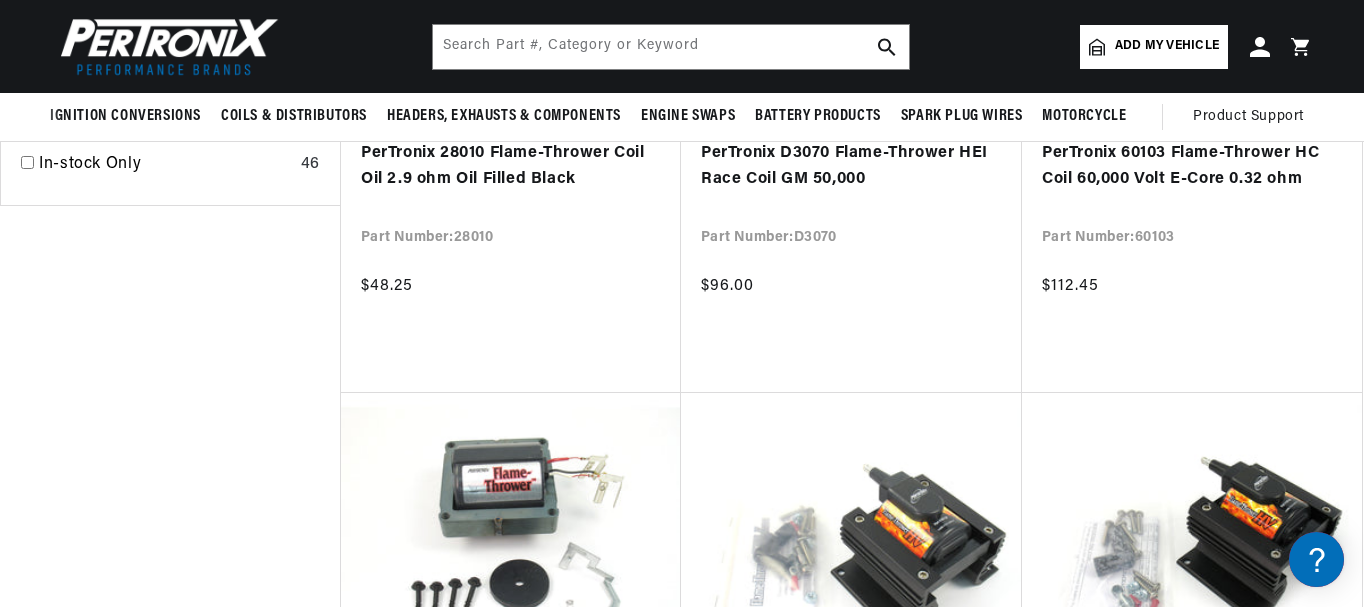 scroll, scrollTop: 0, scrollLeft: 0, axis: both 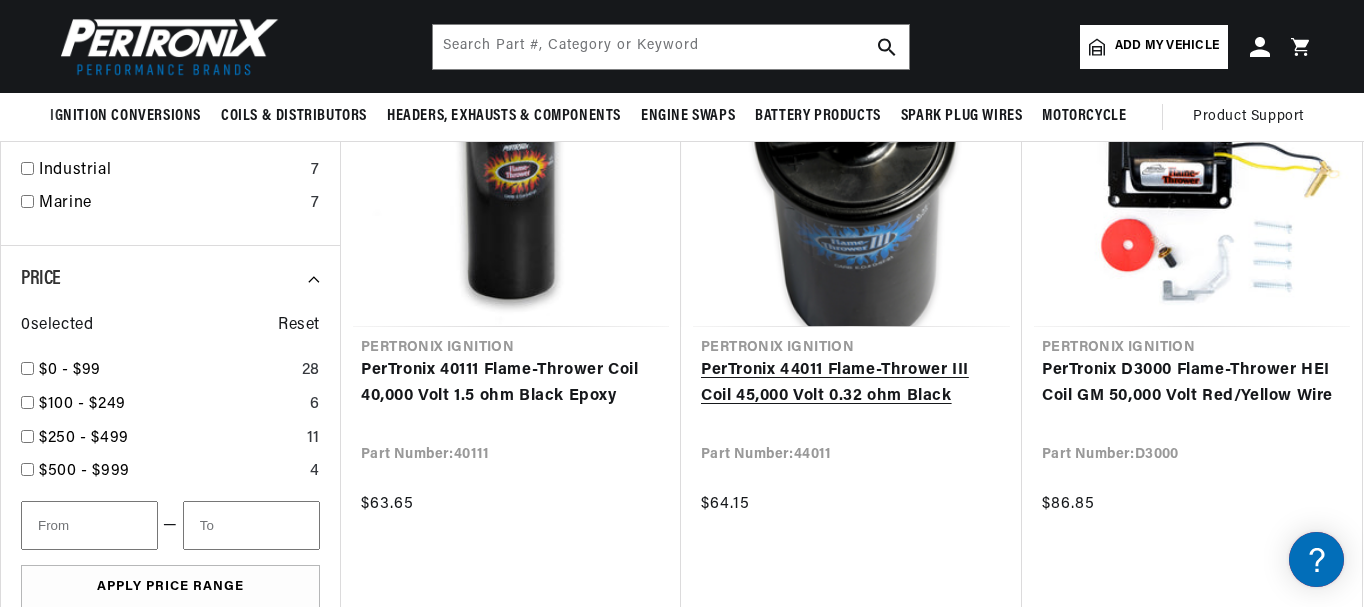 click on "PerTronix 44011 Flame-Thrower III Coil 45,000 Volt 0.32 ohm Black" at bounding box center [851, 383] 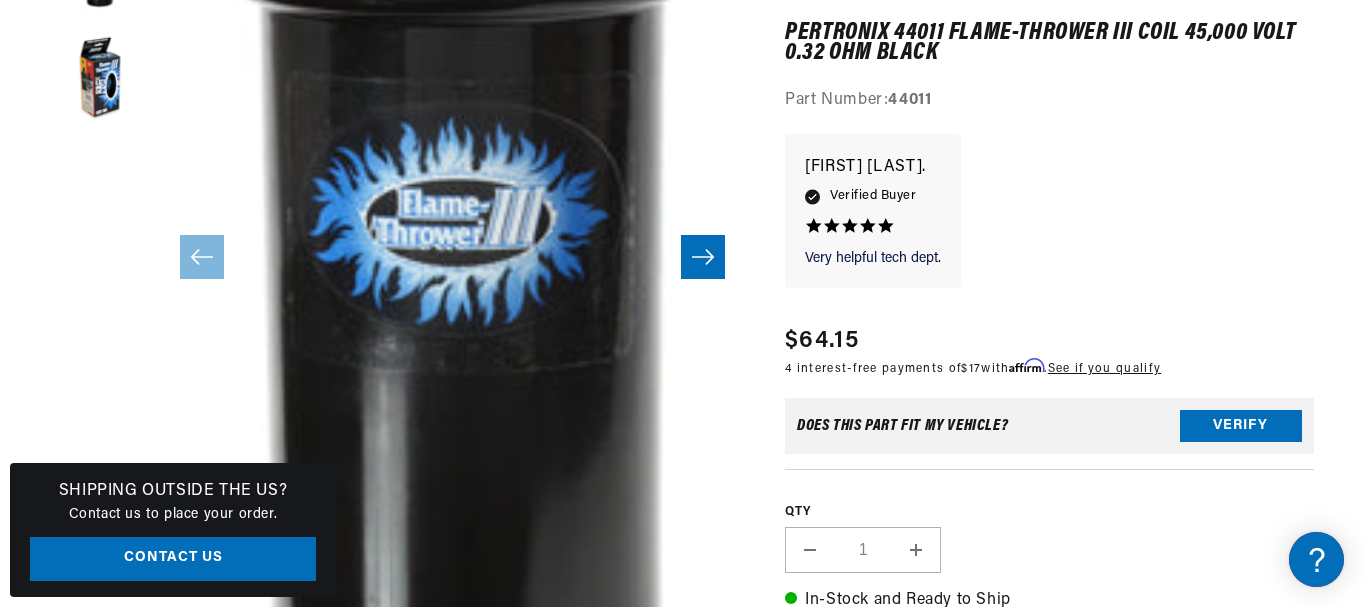 scroll, scrollTop: 600, scrollLeft: 0, axis: vertical 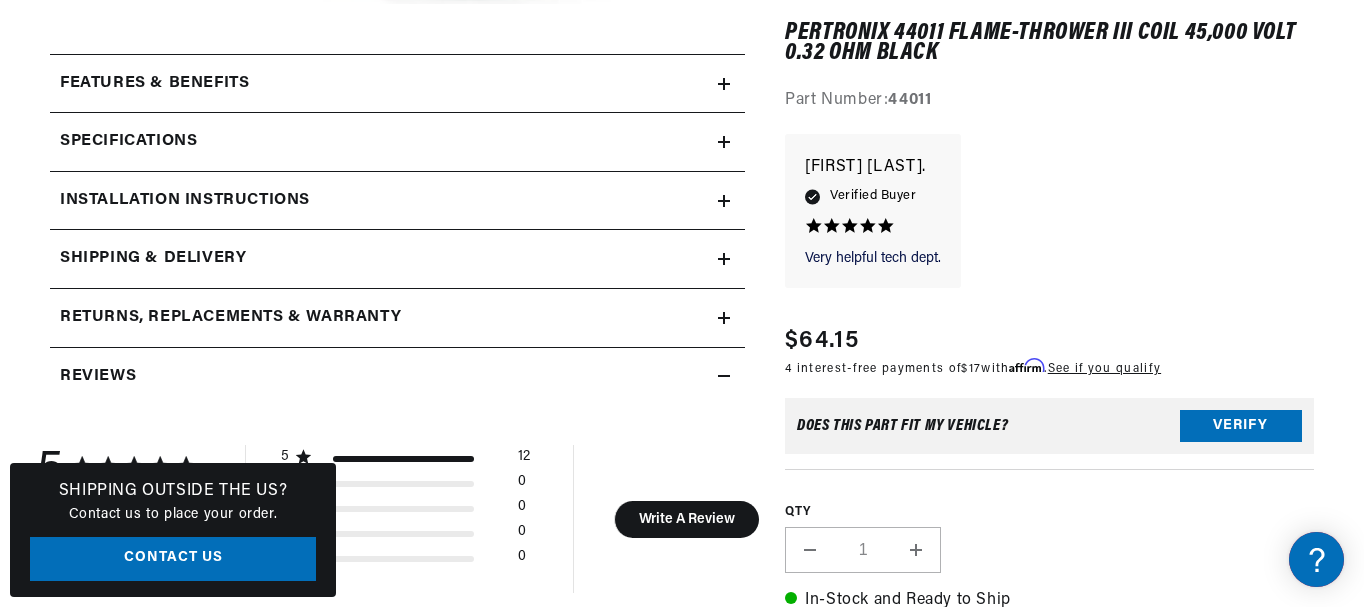 click on "Features & Benefits" at bounding box center [384, 84] 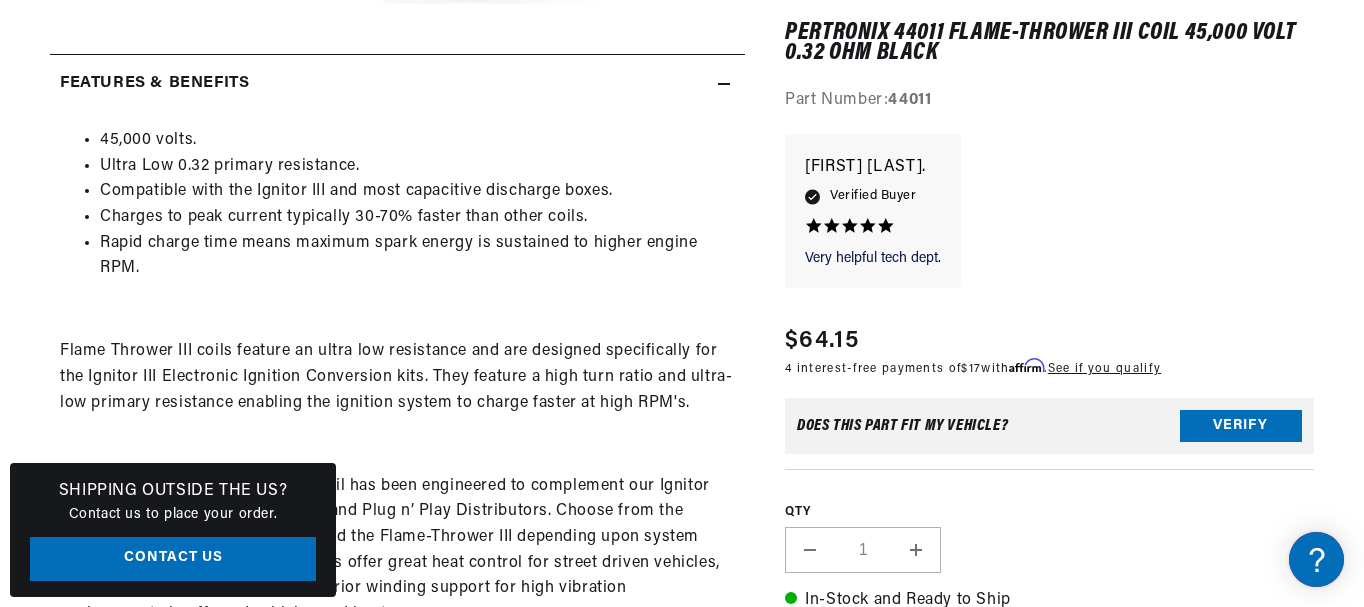 scroll, scrollTop: 0, scrollLeft: 0, axis: both 